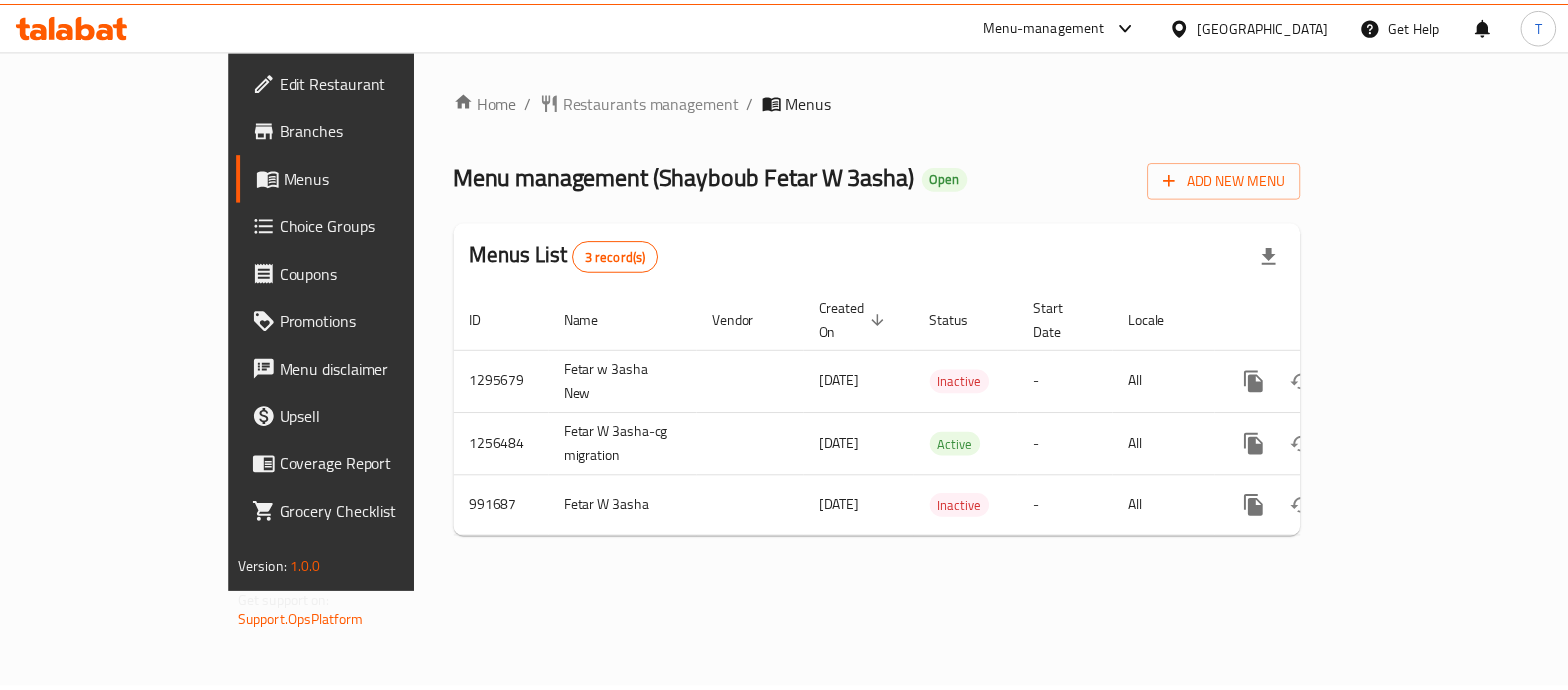 scroll, scrollTop: 0, scrollLeft: 0, axis: both 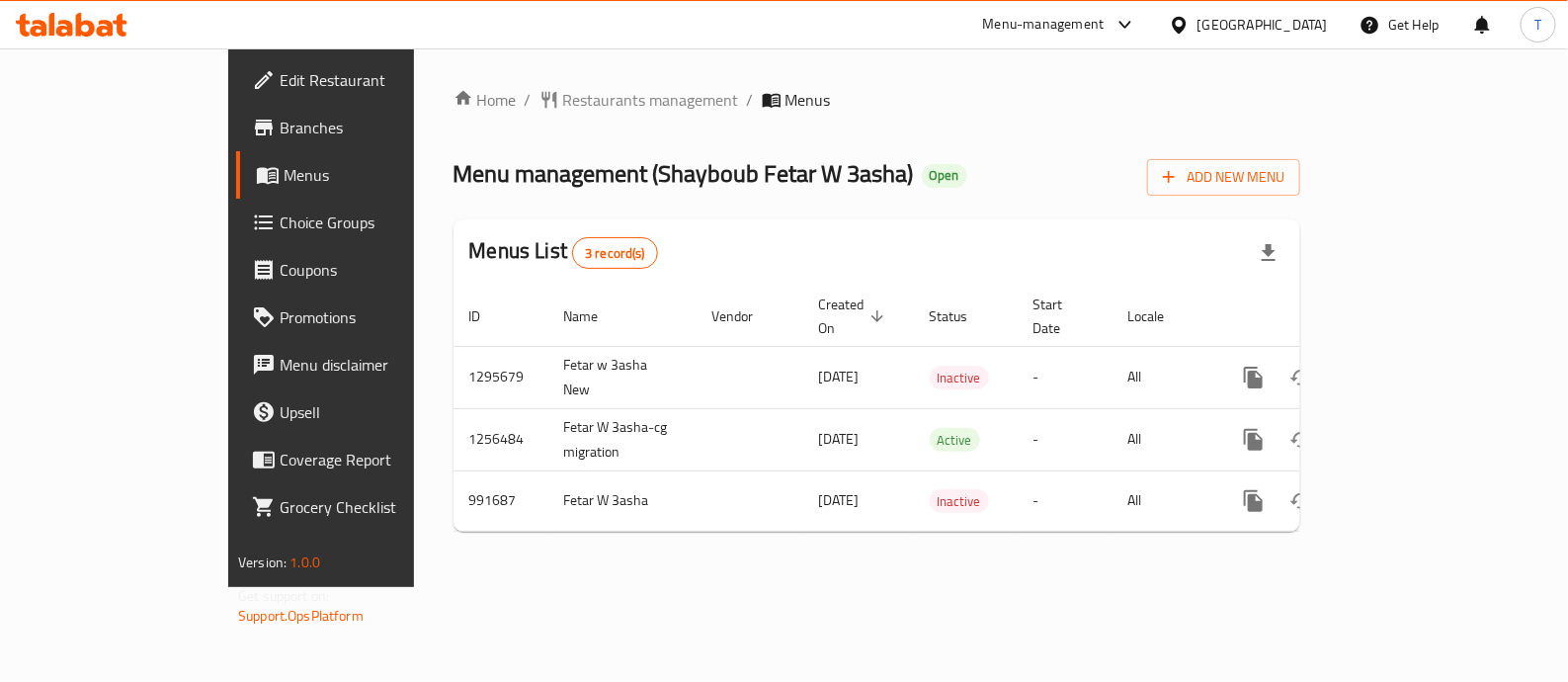 click on "Restaurants management" at bounding box center (651, 100) 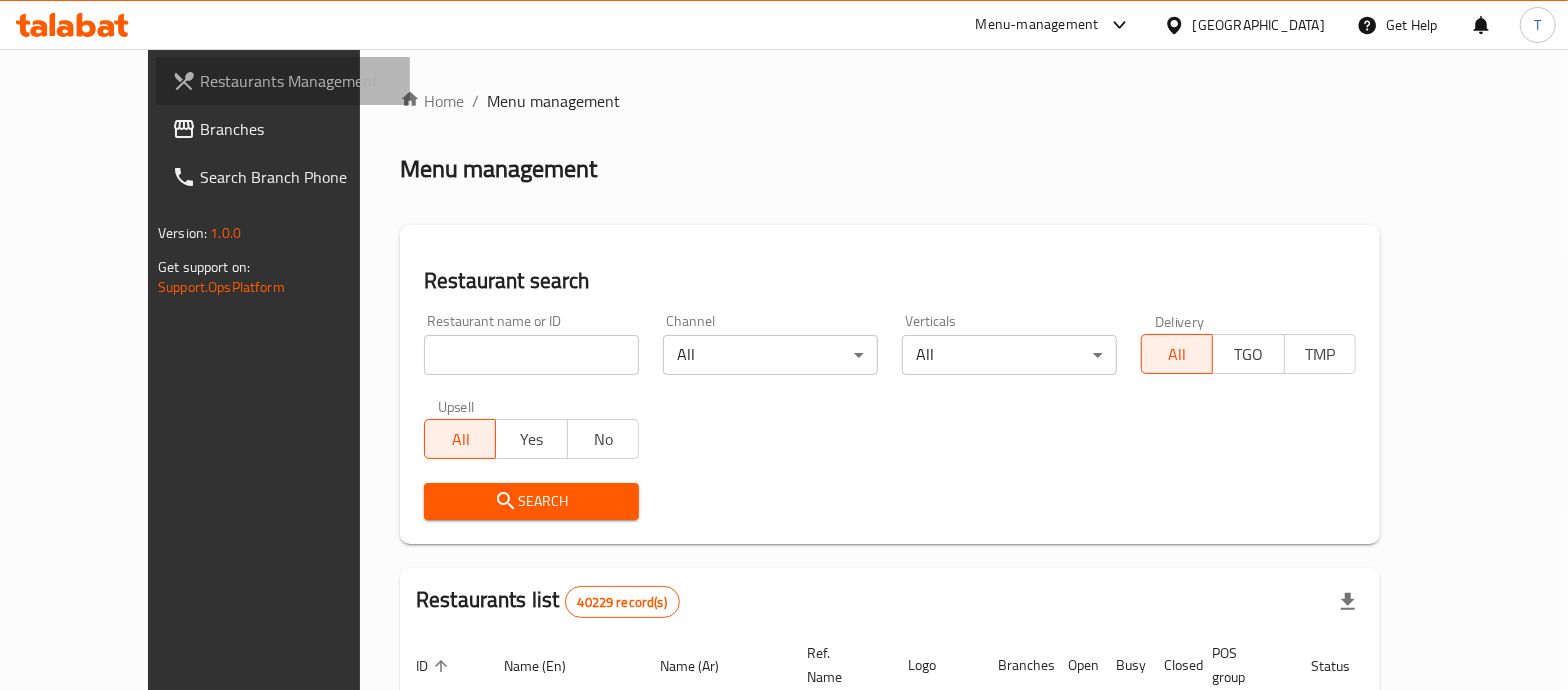 click on "Restaurants Management" at bounding box center [297, 81] 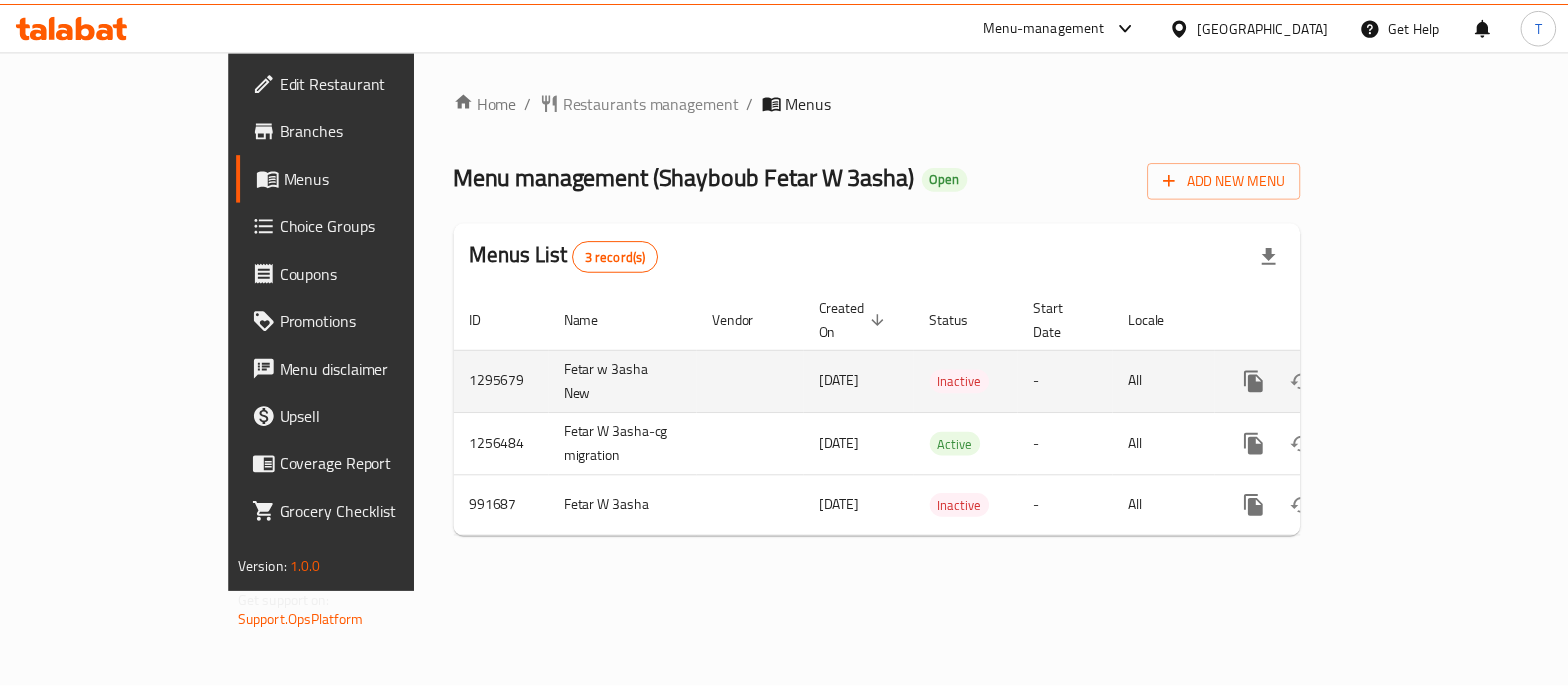 scroll, scrollTop: 0, scrollLeft: 0, axis: both 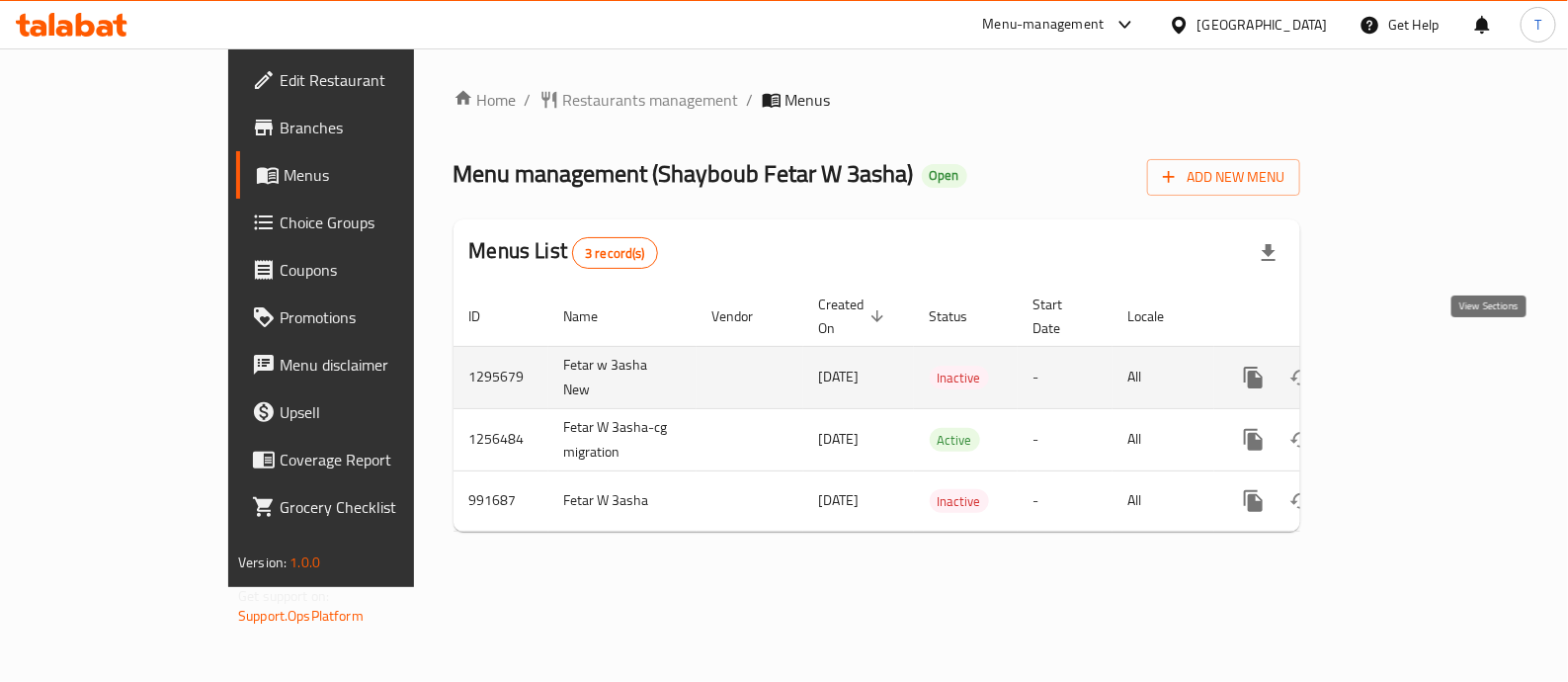 click 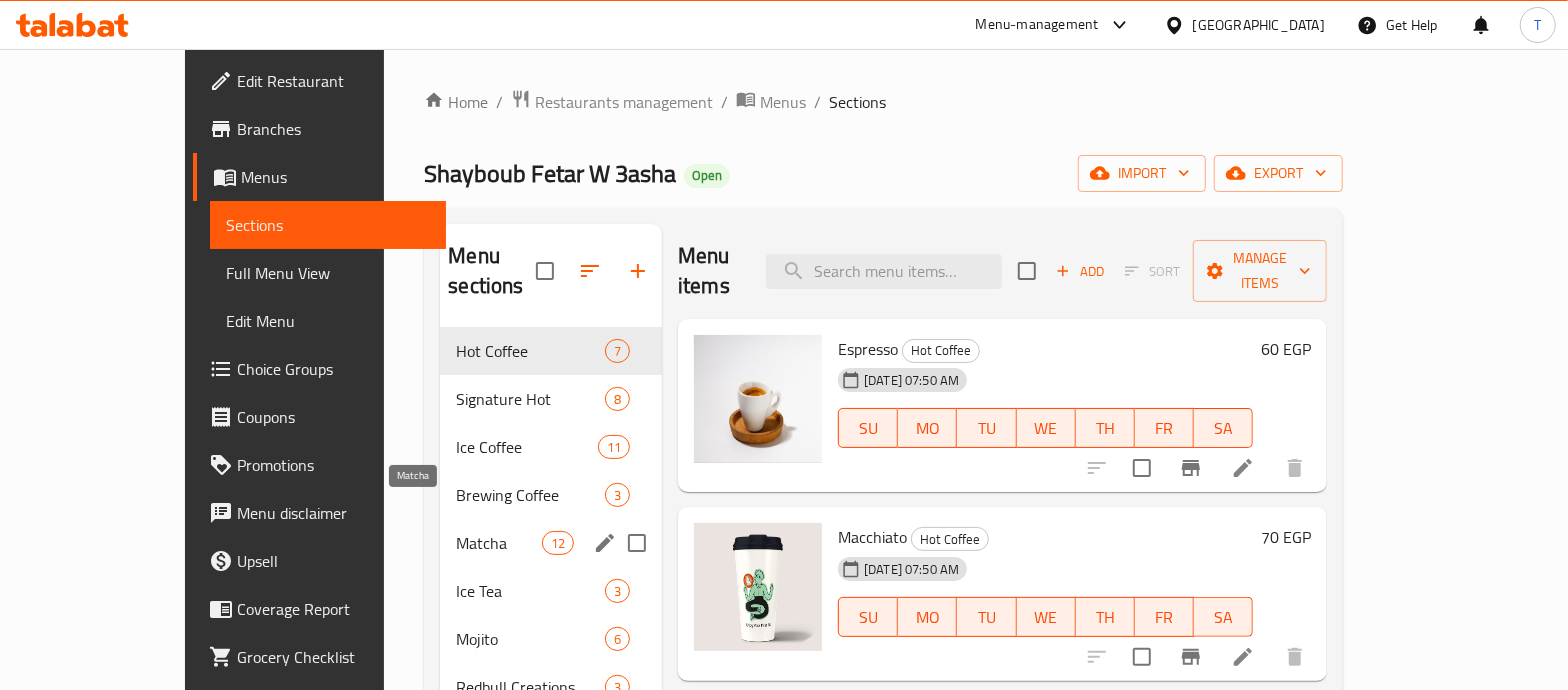 click on "Matcha" at bounding box center [498, 543] 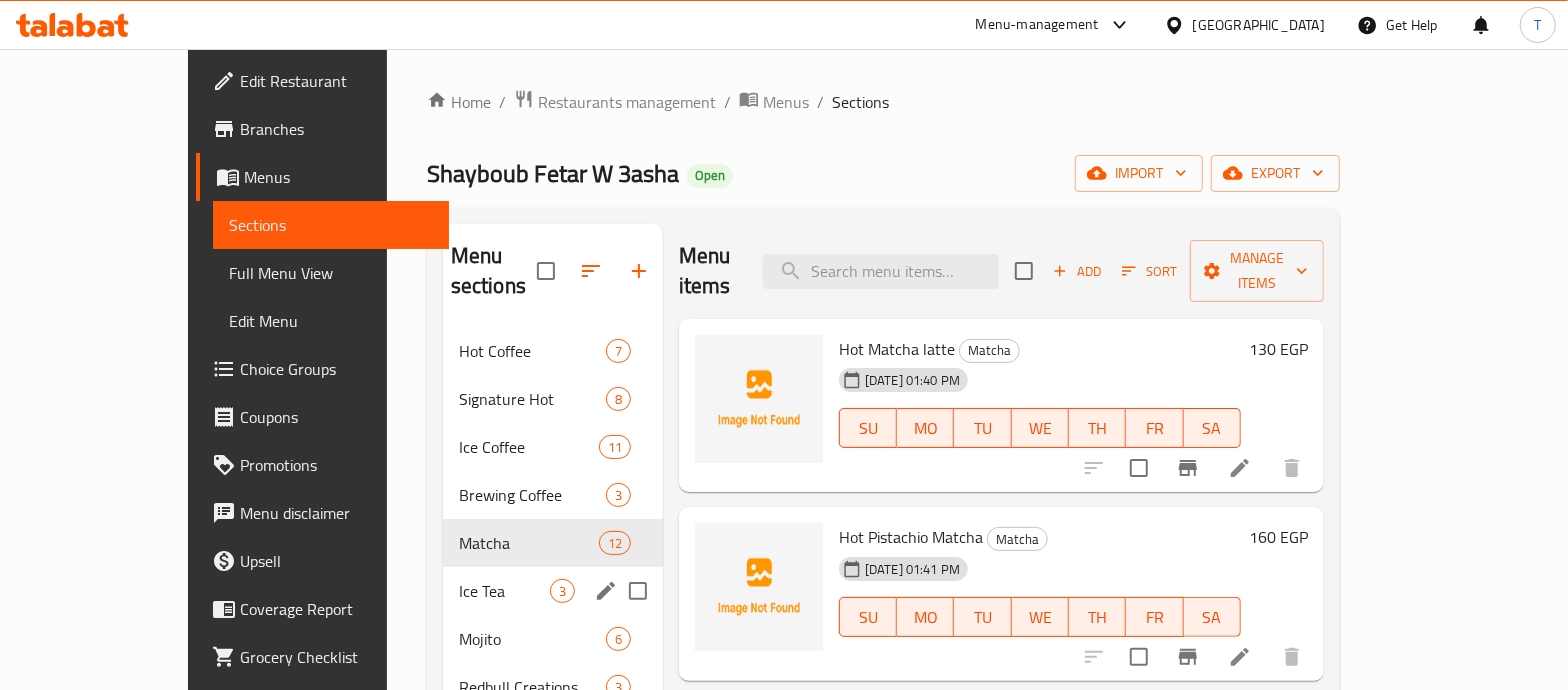click on "Ice Tea 3" at bounding box center [553, 591] 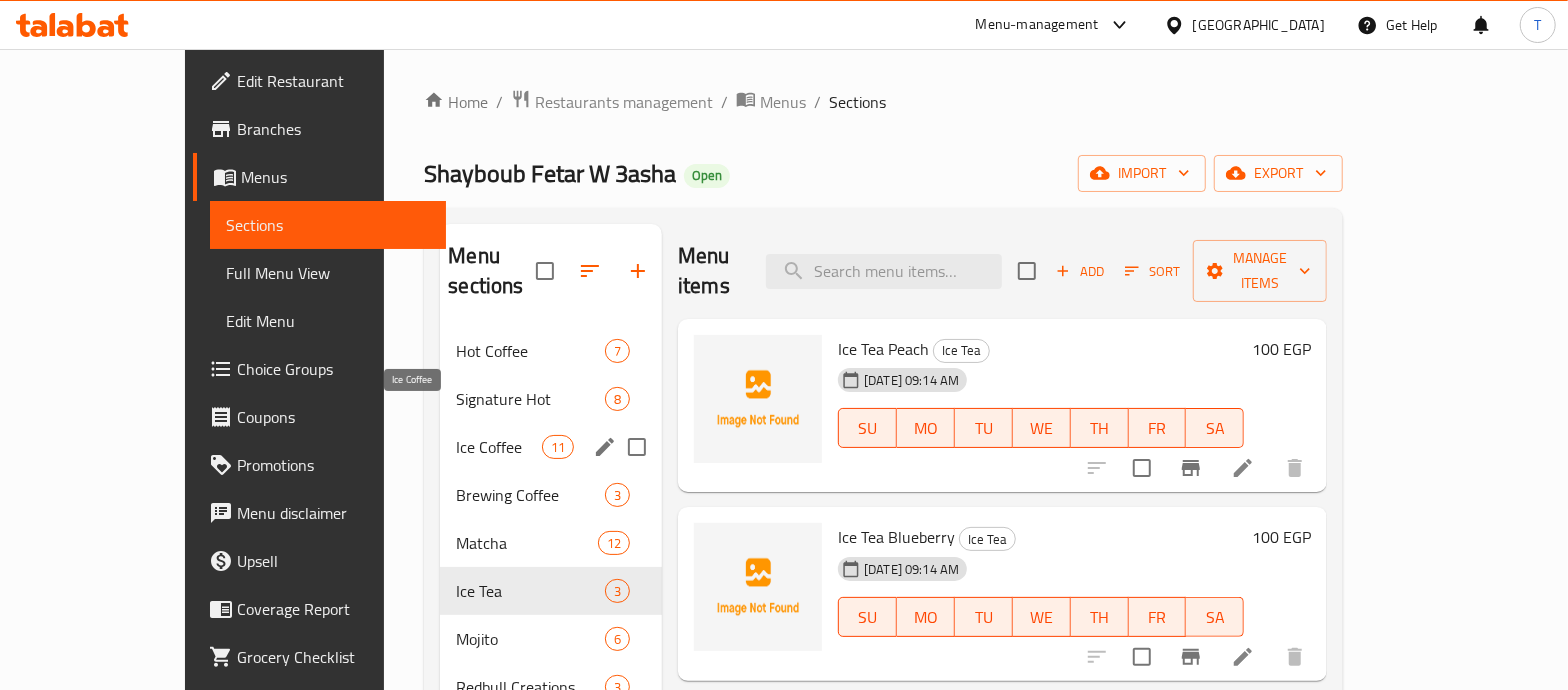 click on "Ice Coffee" at bounding box center [498, 447] 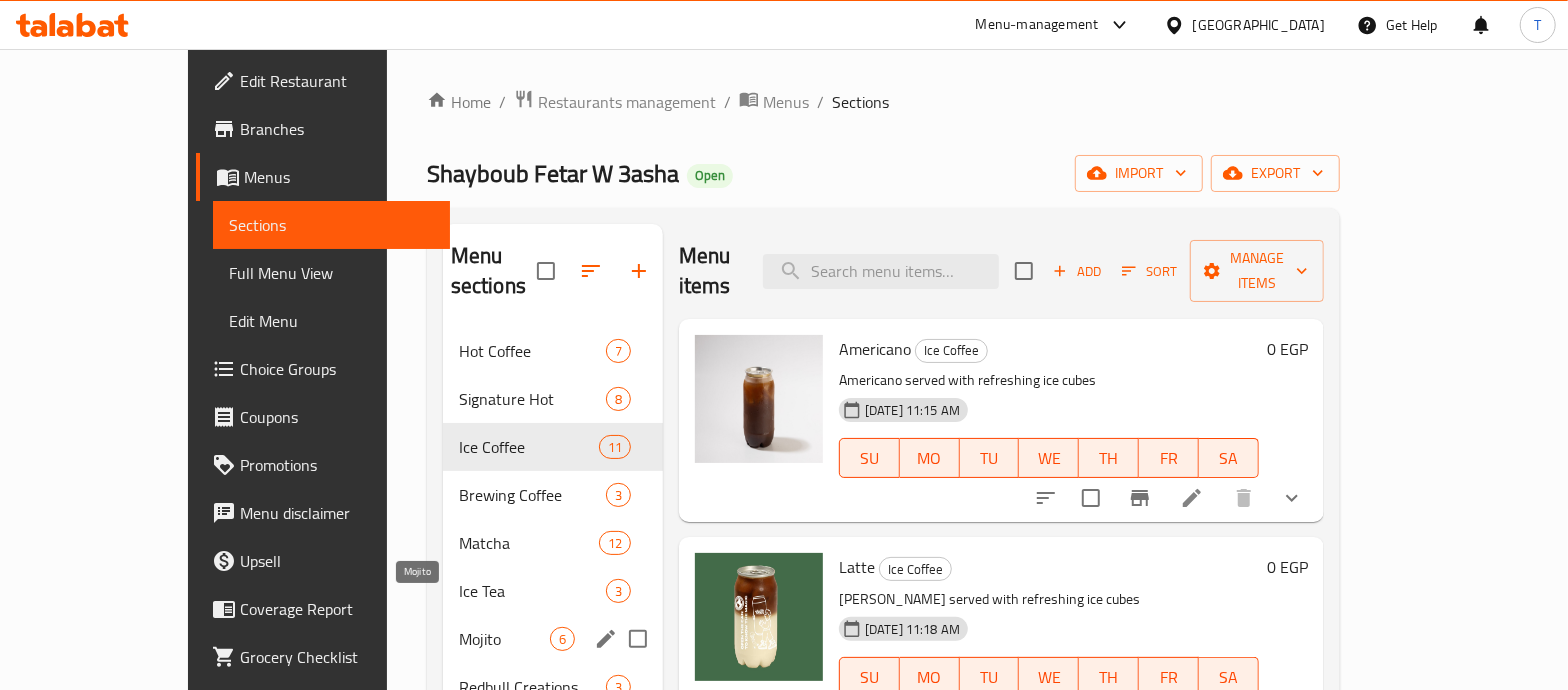 click on "Mojito" at bounding box center [504, 639] 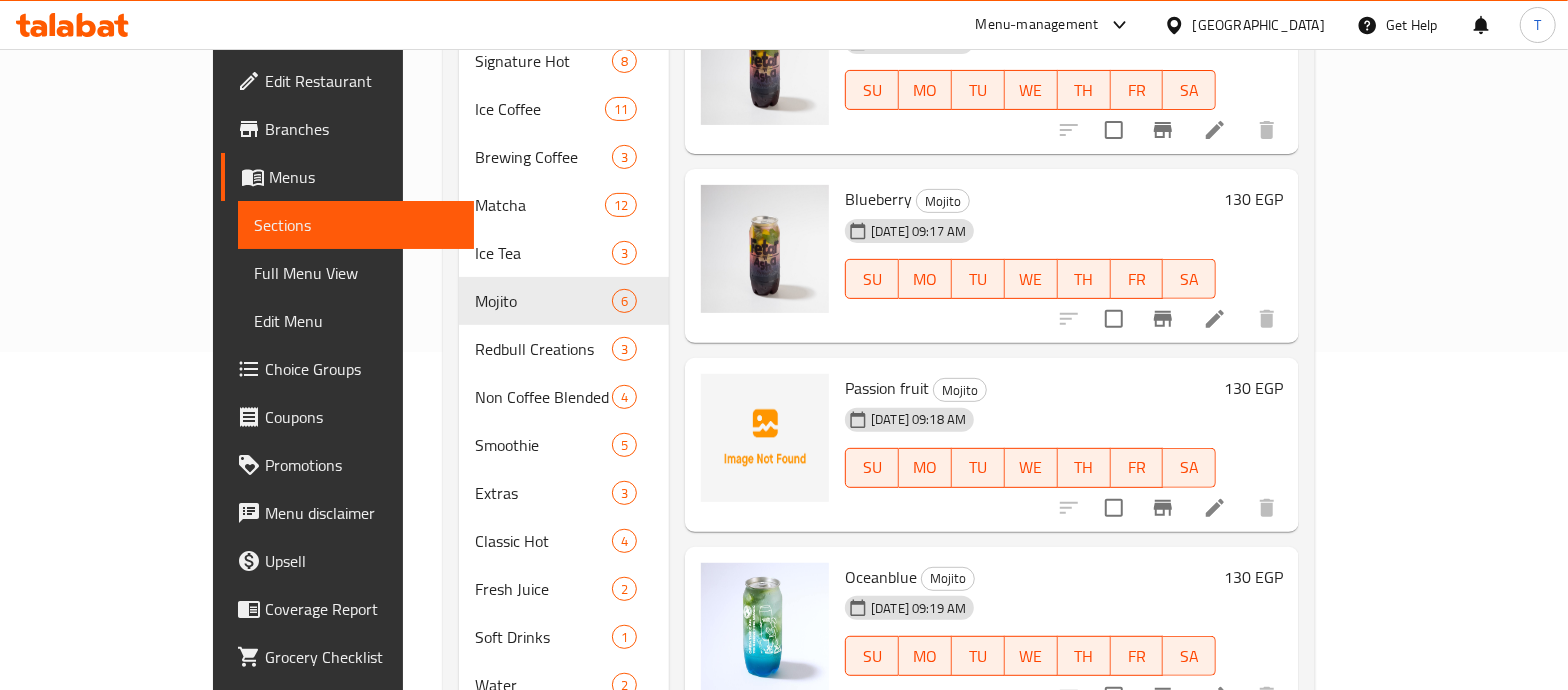 scroll, scrollTop: 365, scrollLeft: 0, axis: vertical 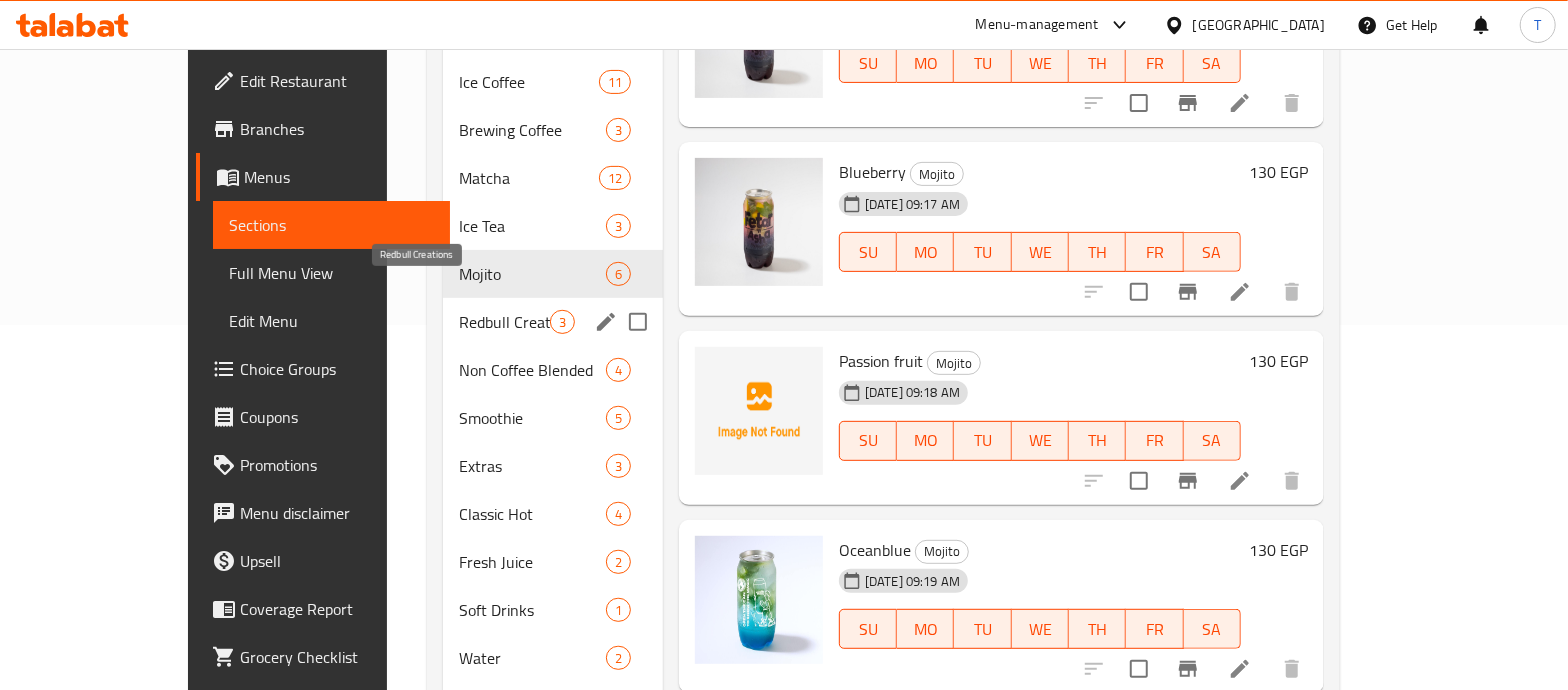 click on "Redbull Creations" at bounding box center [504, 322] 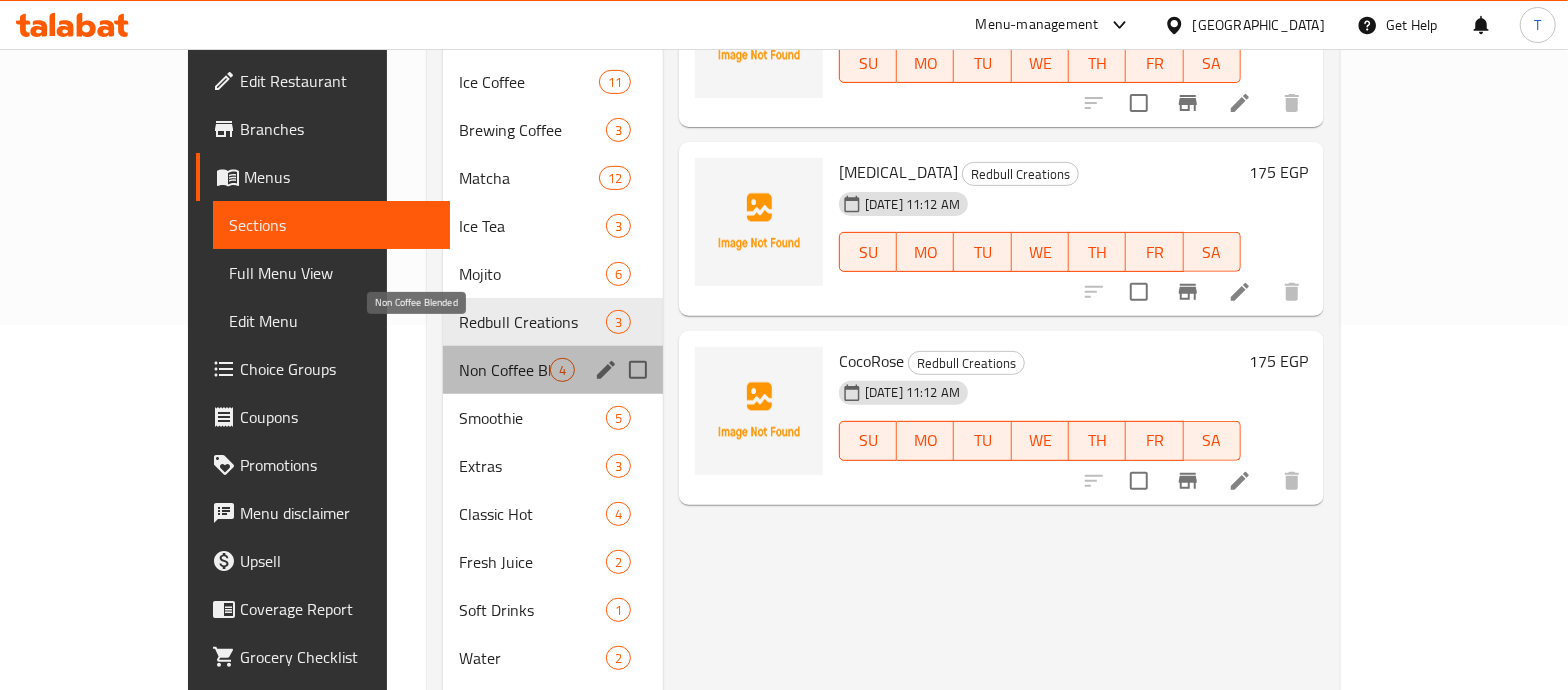 click on "Non Coffee Blended" at bounding box center [504, 370] 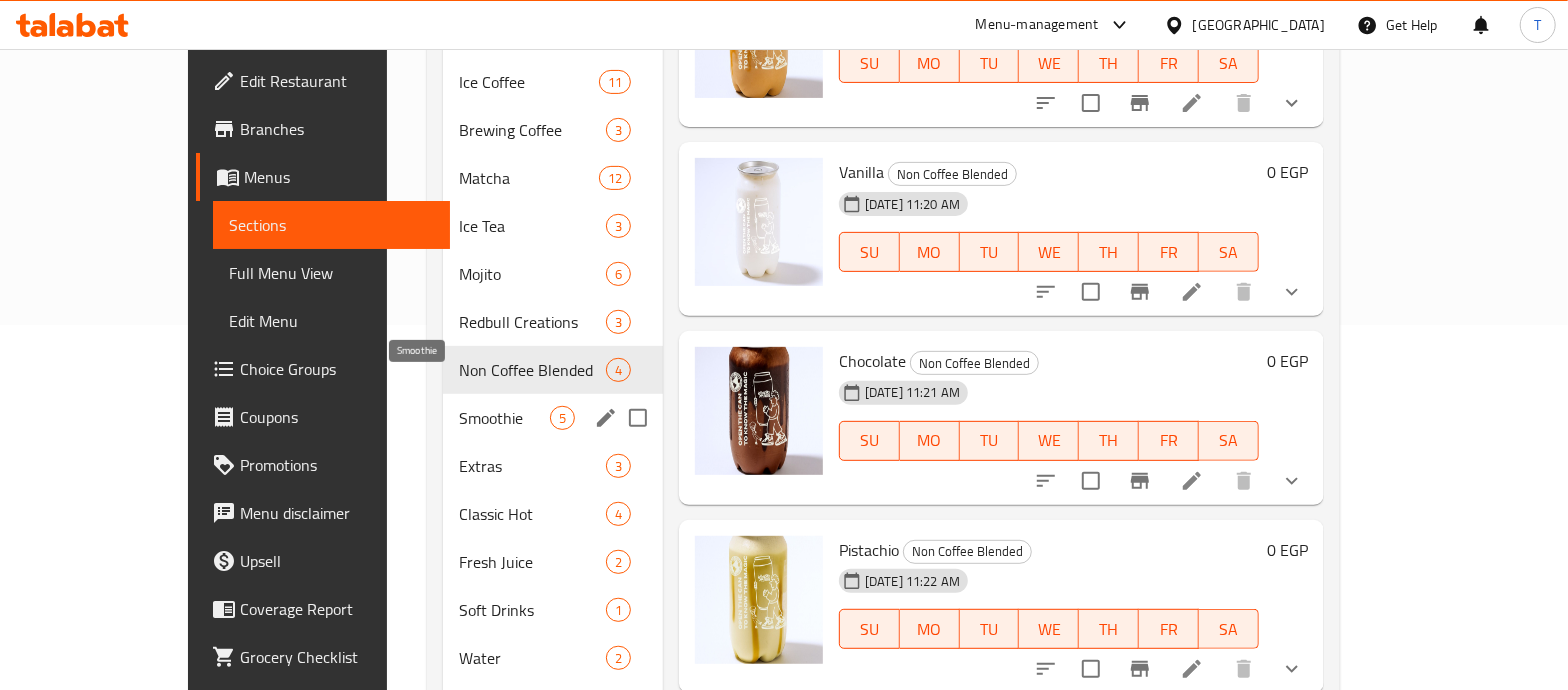 click on "Smoothie" at bounding box center (504, 418) 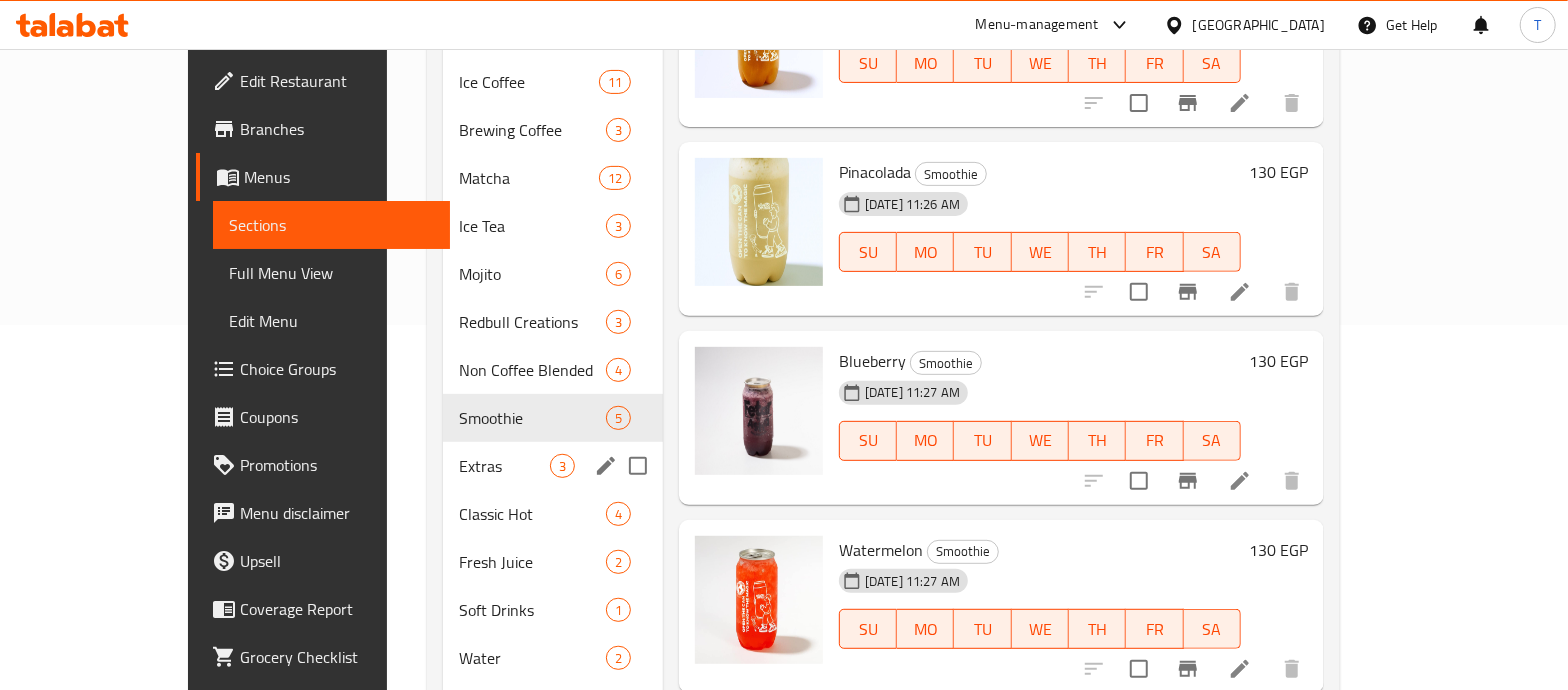 click on "Extras  3" at bounding box center (553, 466) 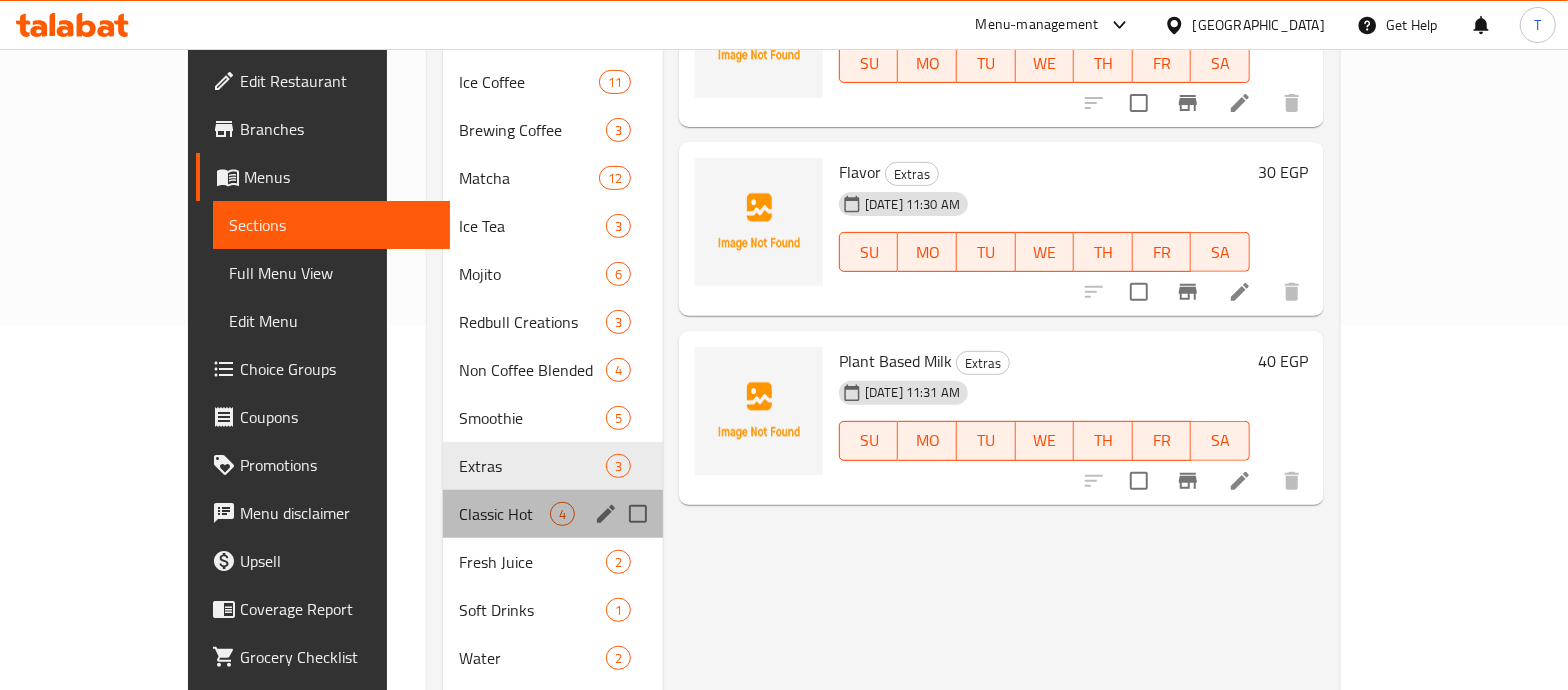 click on "Classic Hot  4" at bounding box center (553, 514) 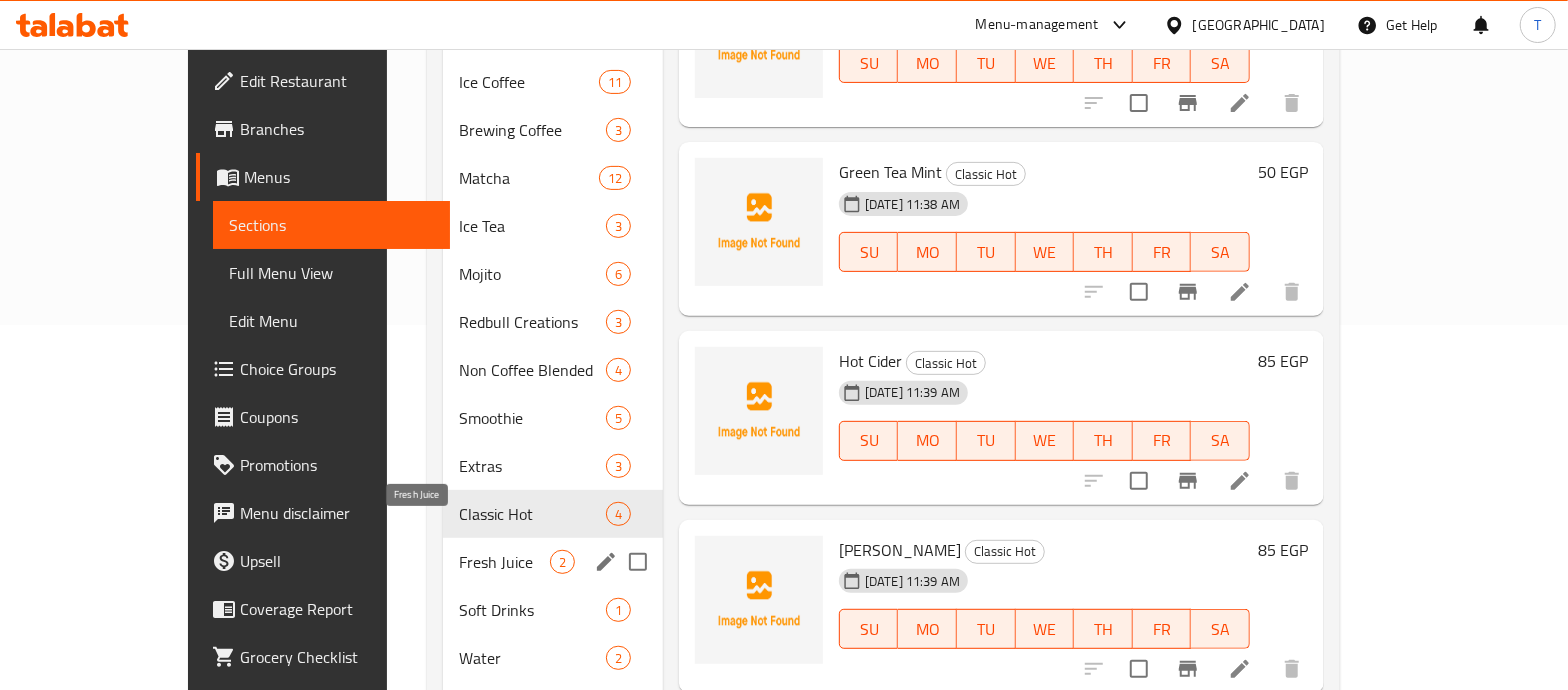 click on "Fresh Juice" at bounding box center (504, 562) 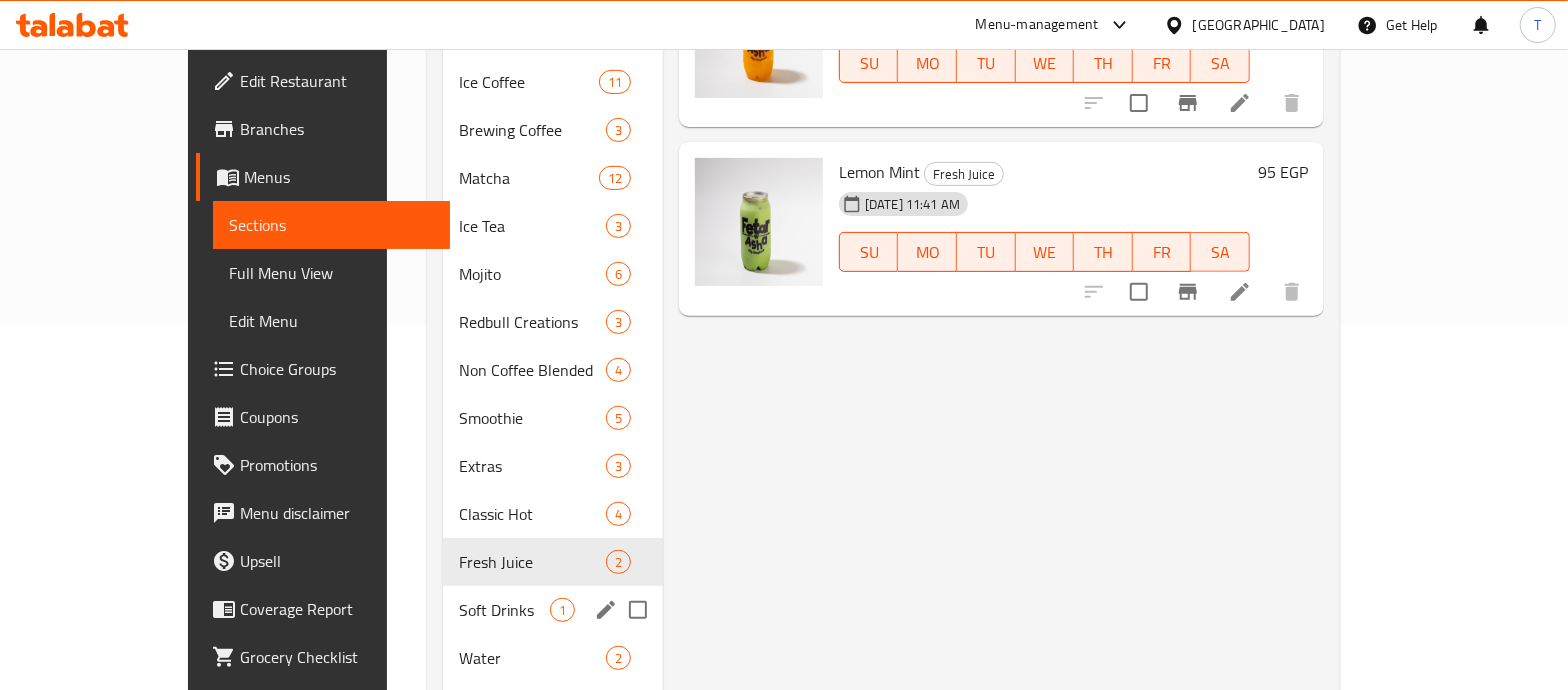 click on "Soft Drinks" at bounding box center (504, 610) 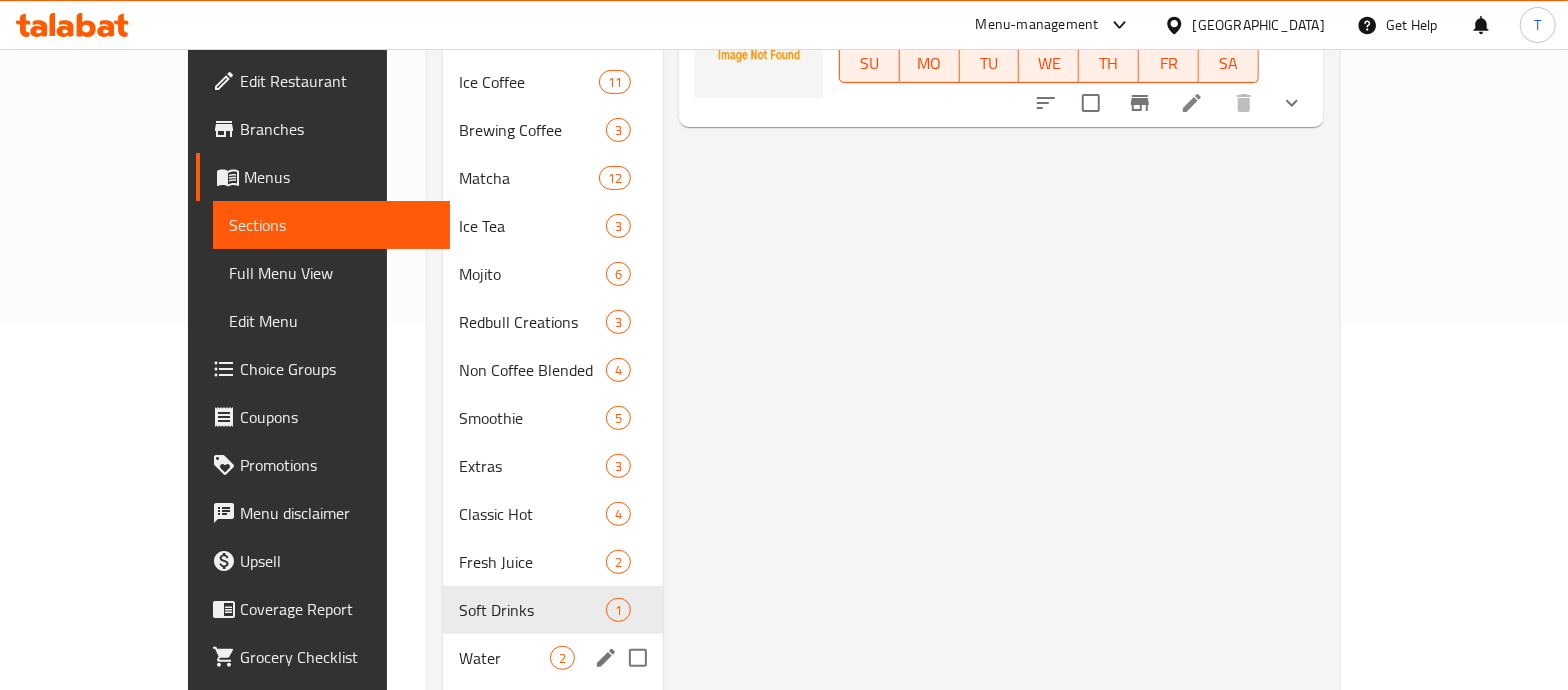 click on "Water" at bounding box center [504, 658] 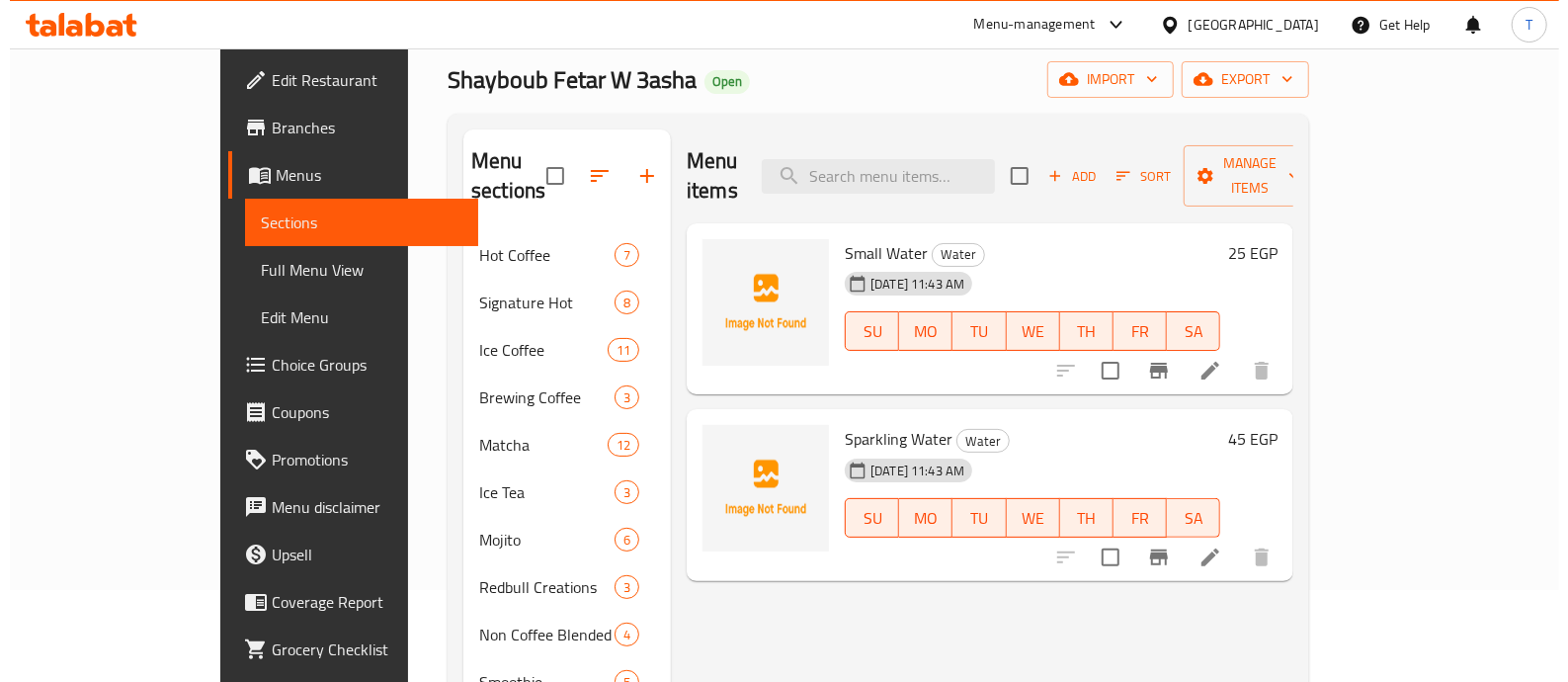 scroll, scrollTop: 0, scrollLeft: 0, axis: both 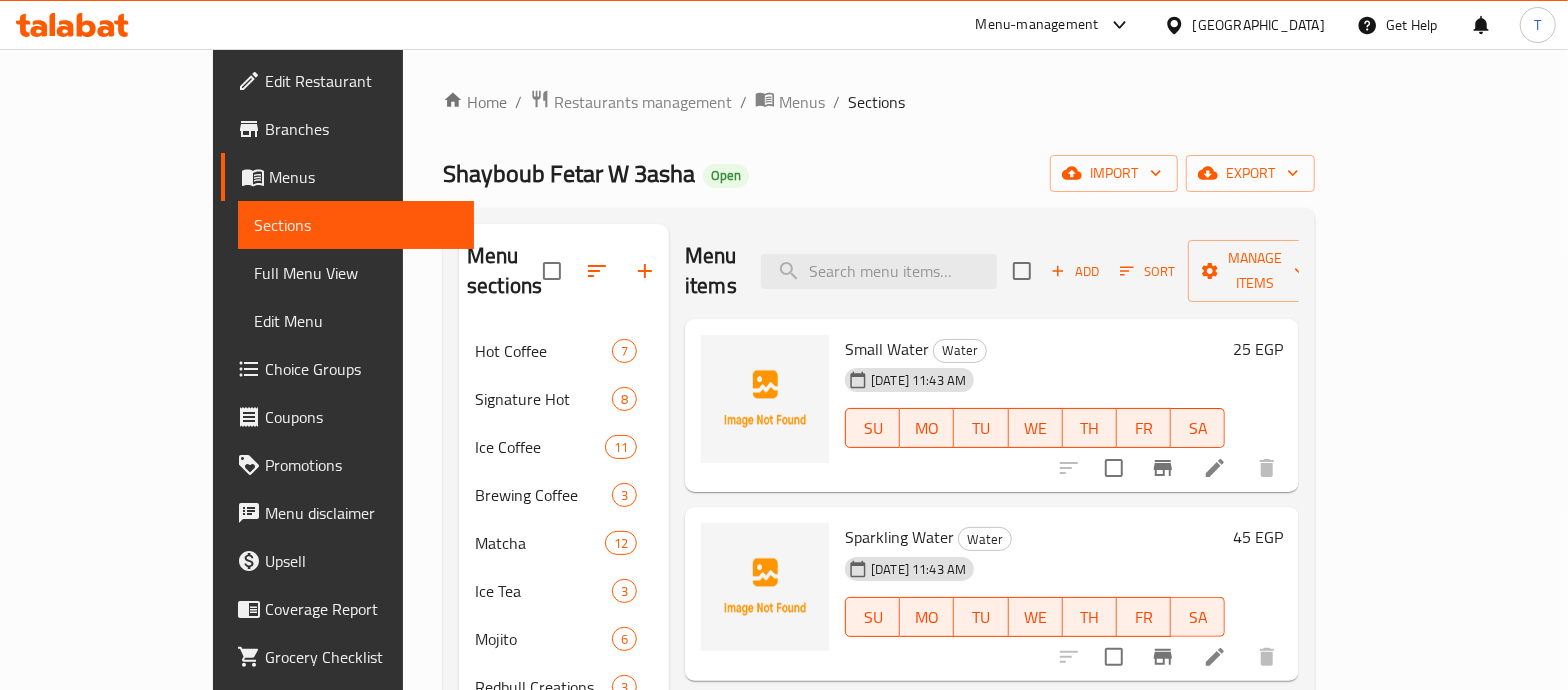 click on "Menus" at bounding box center (364, 177) 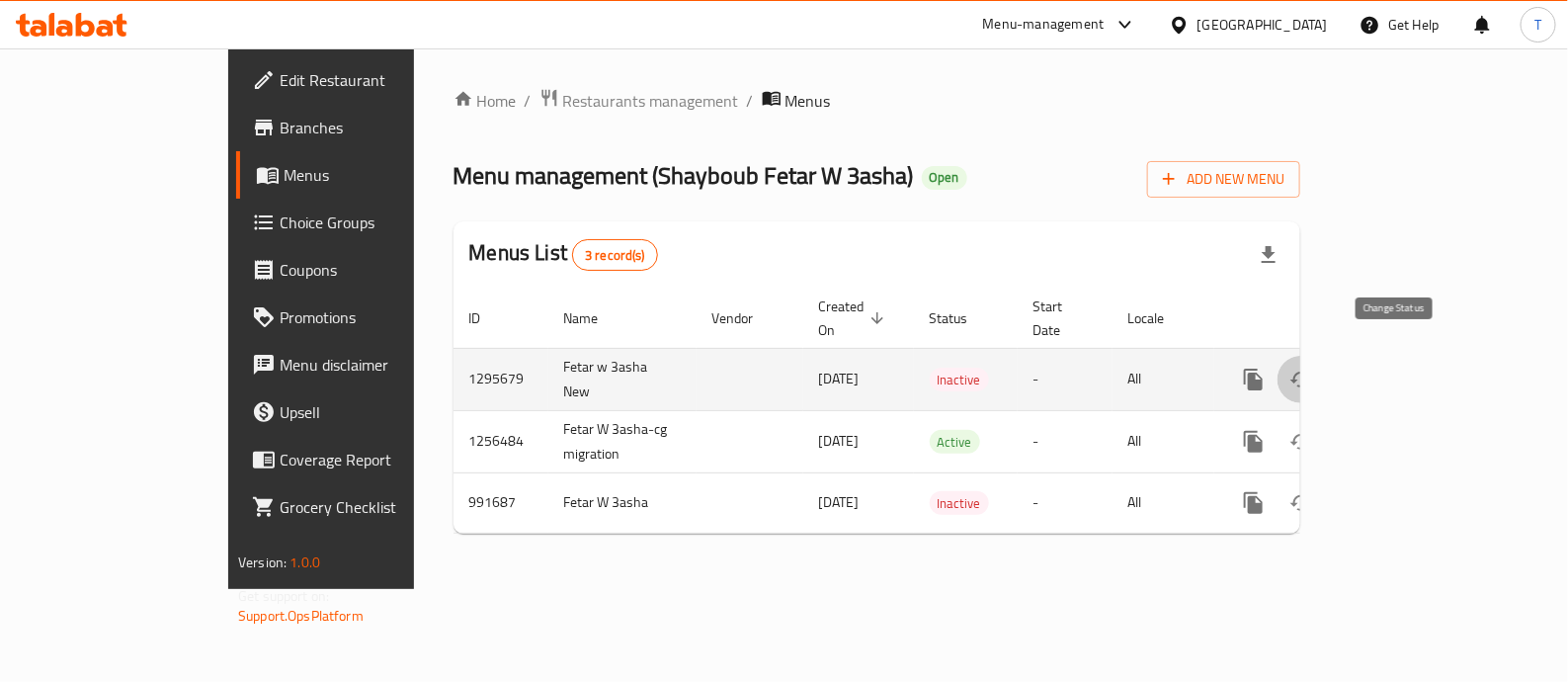 click 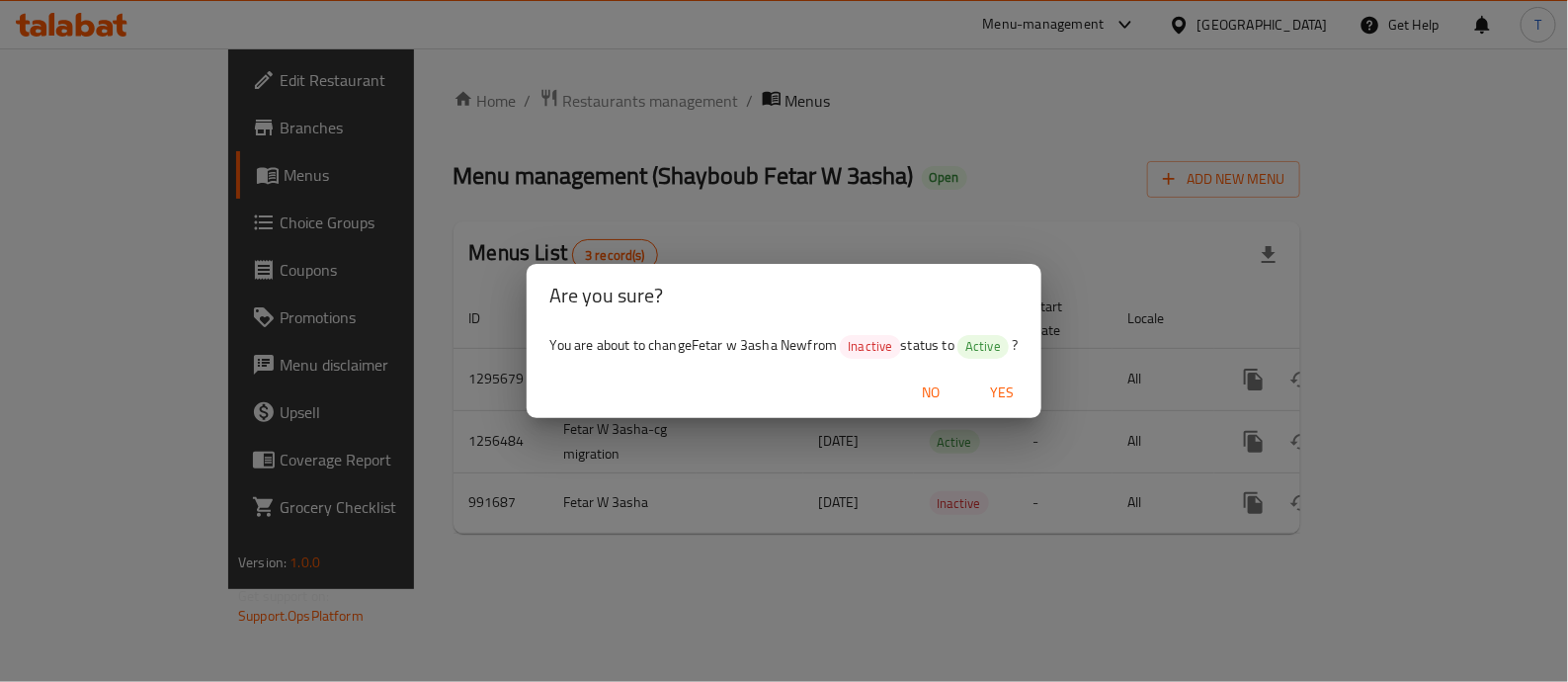 click on "Yes" at bounding box center (1002, 392) 